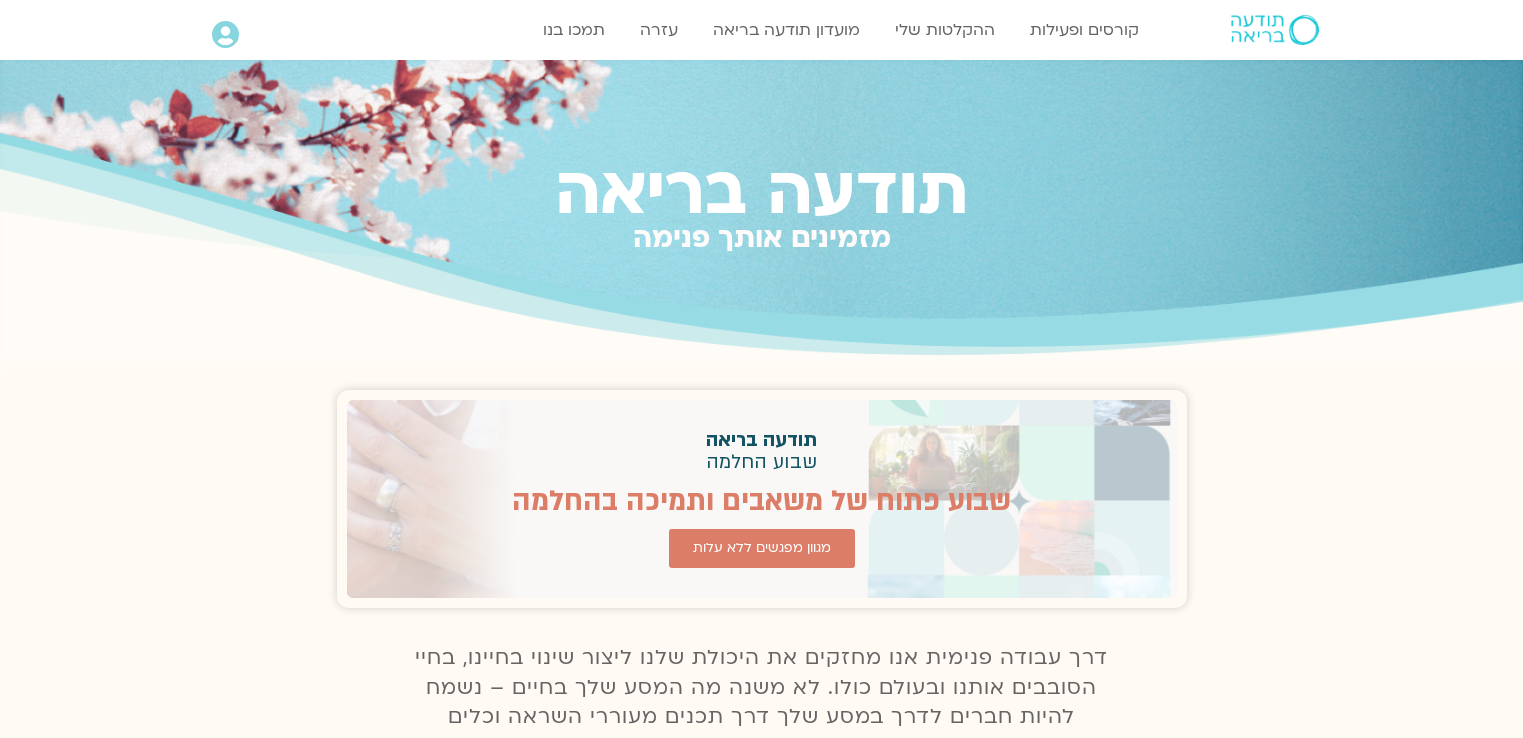scroll, scrollTop: 0, scrollLeft: 0, axis: both 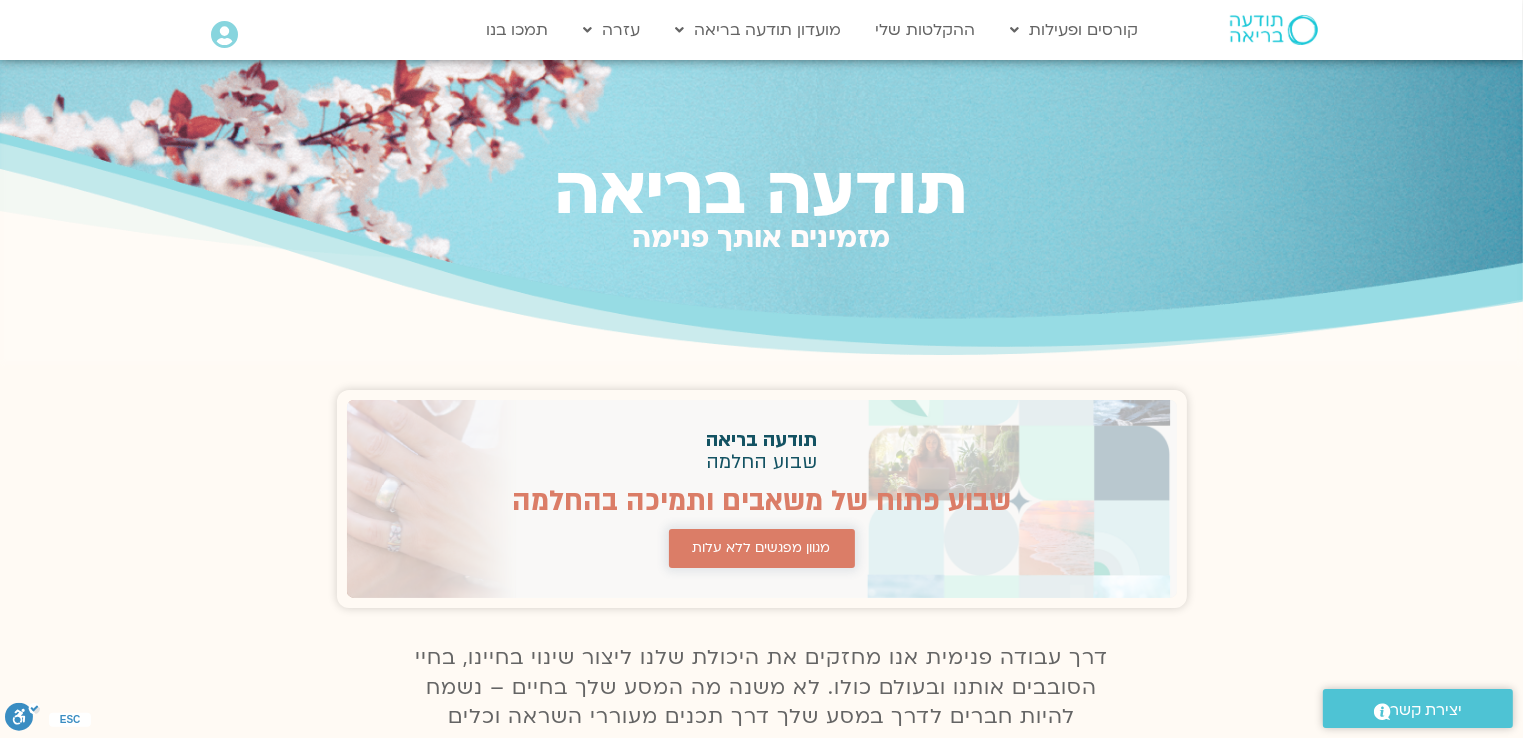 click on "מגוון מפגשים ללא עלות" at bounding box center (762, 548) 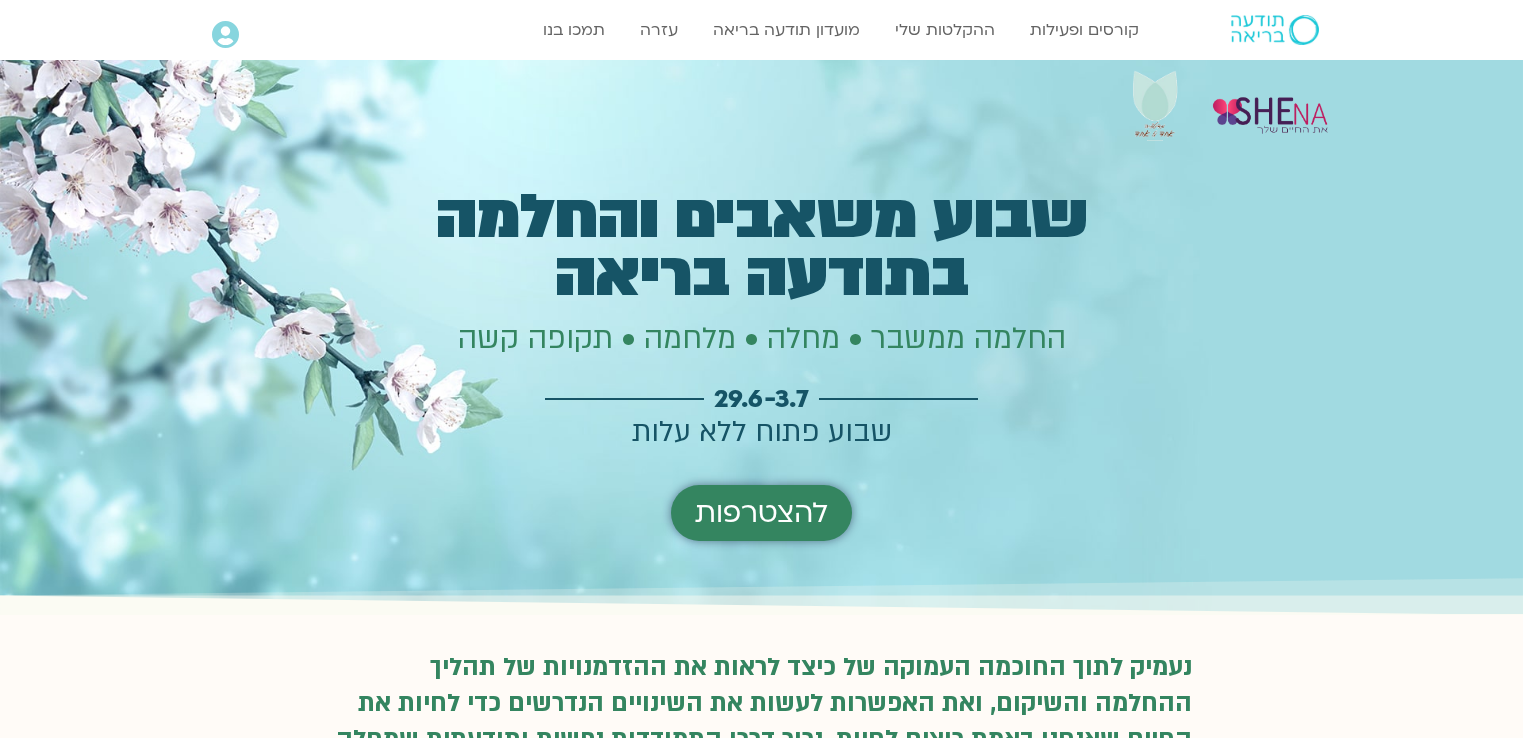scroll, scrollTop: 0, scrollLeft: 0, axis: both 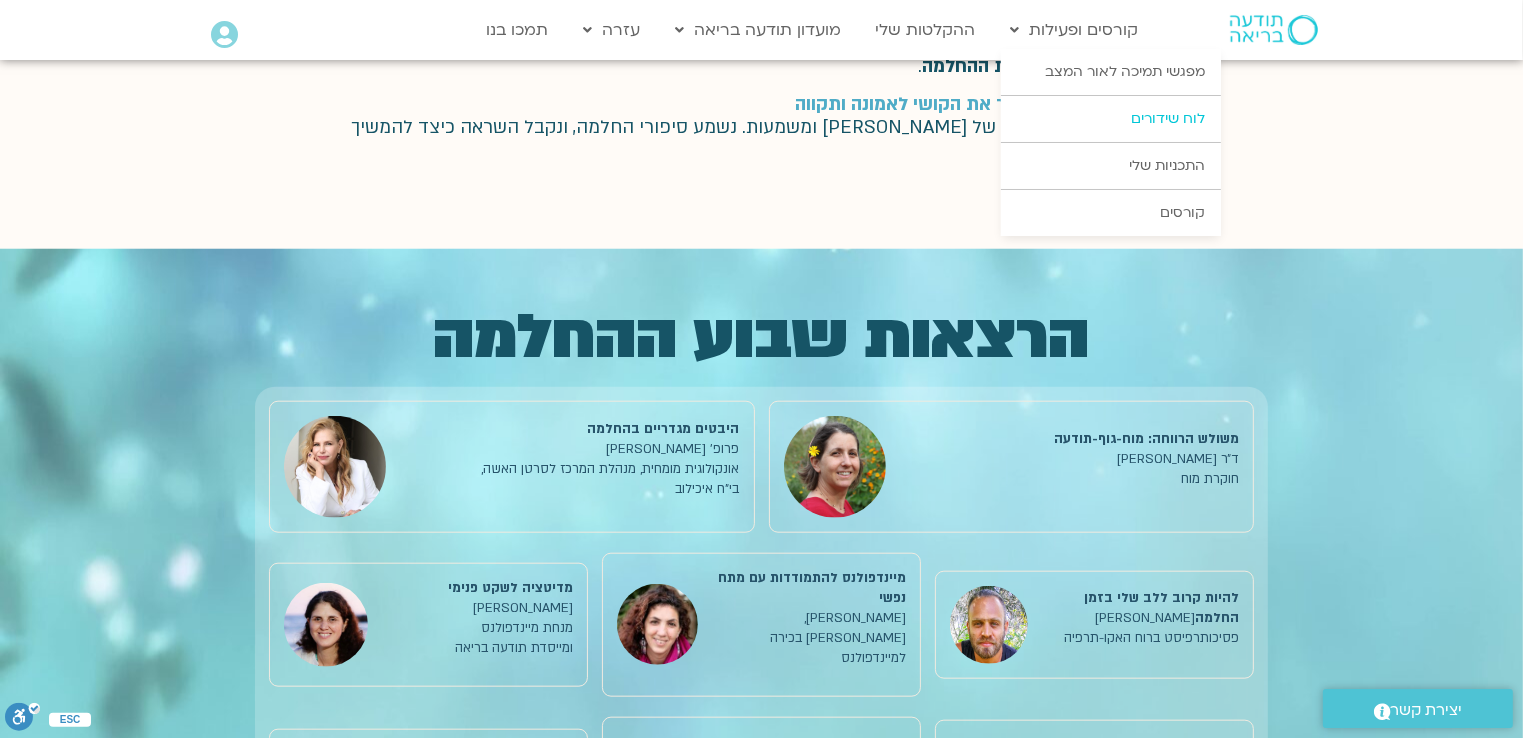 click on "לוח שידורים" at bounding box center (1111, 119) 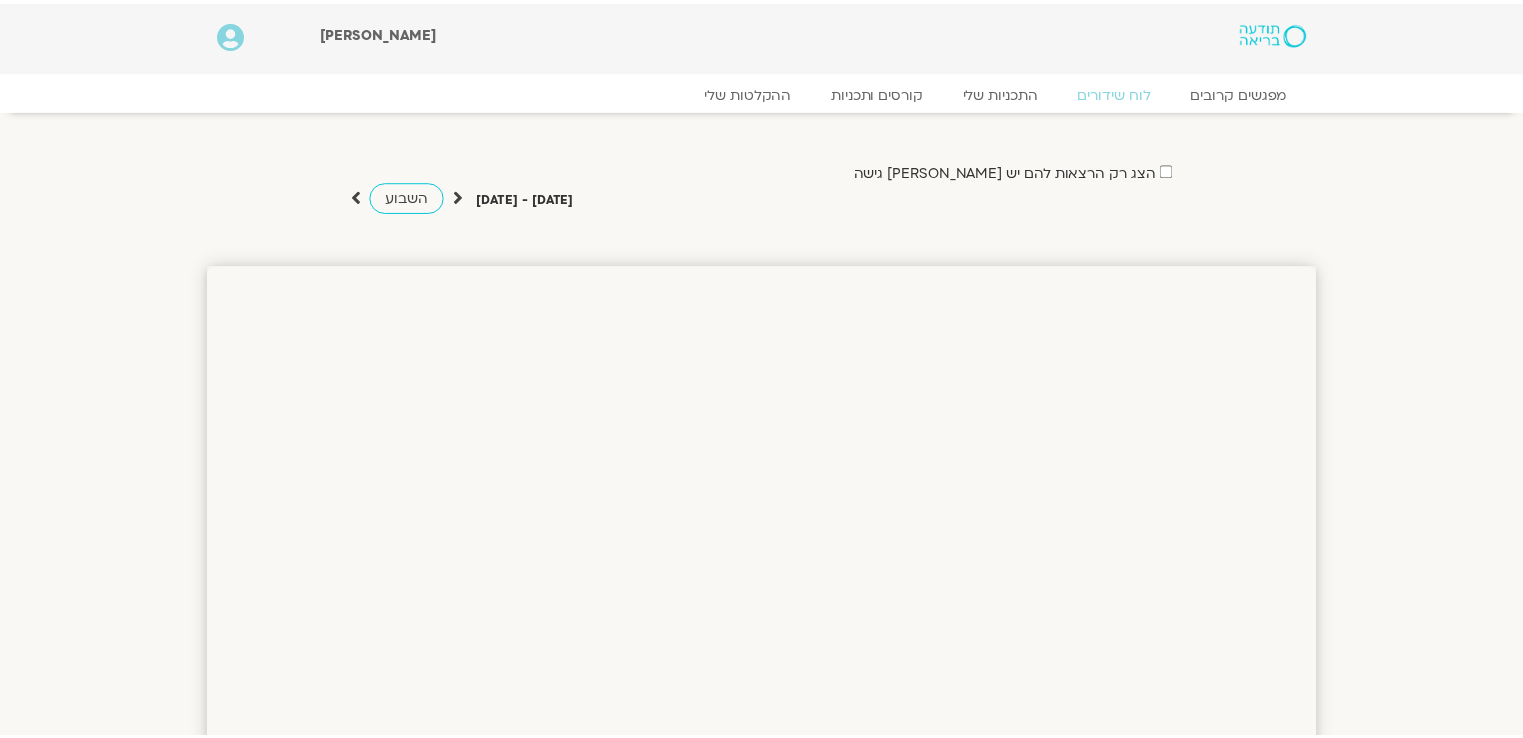 scroll, scrollTop: 0, scrollLeft: 0, axis: both 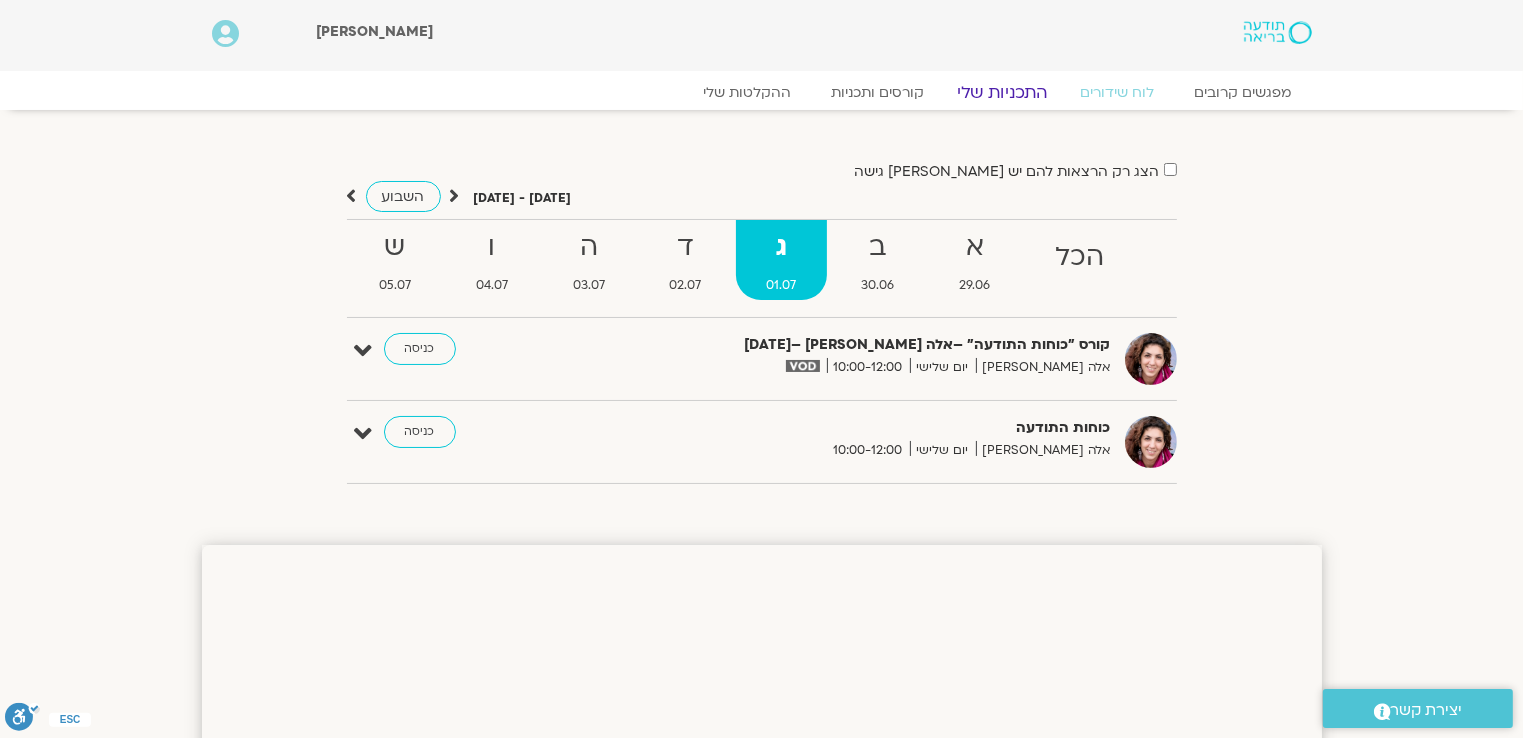 click on "התכניות שלי" 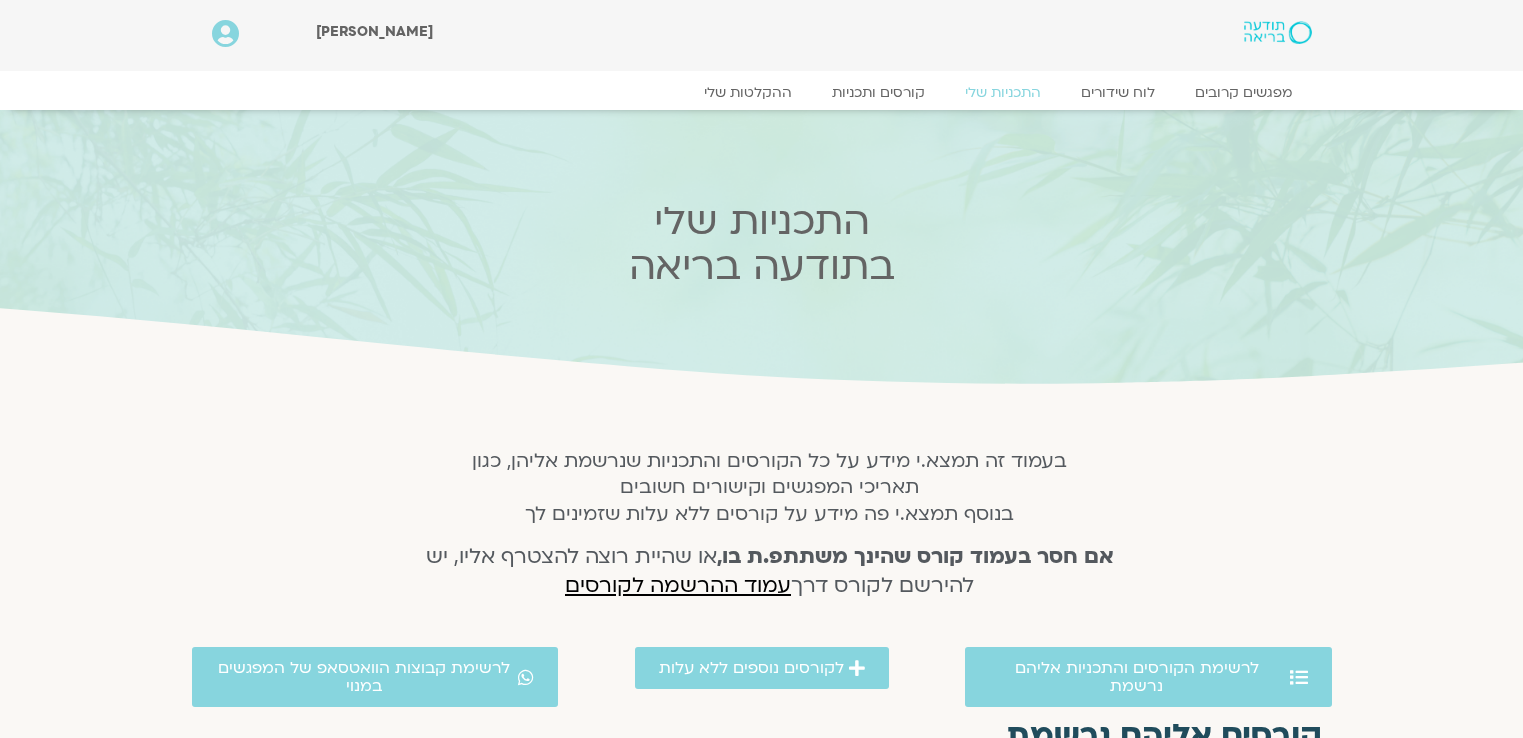 scroll, scrollTop: 0, scrollLeft: 0, axis: both 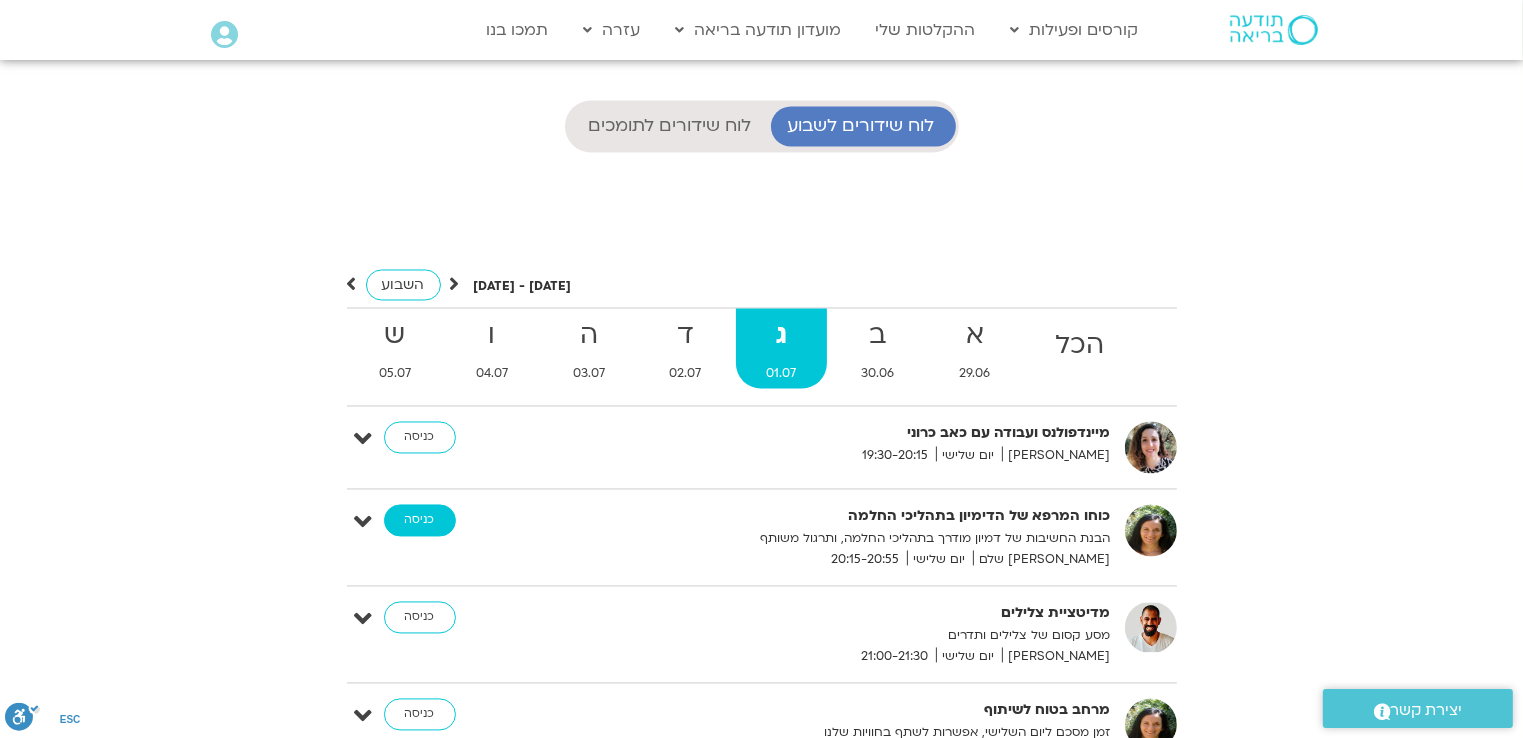 click on "כניסה" at bounding box center [420, 521] 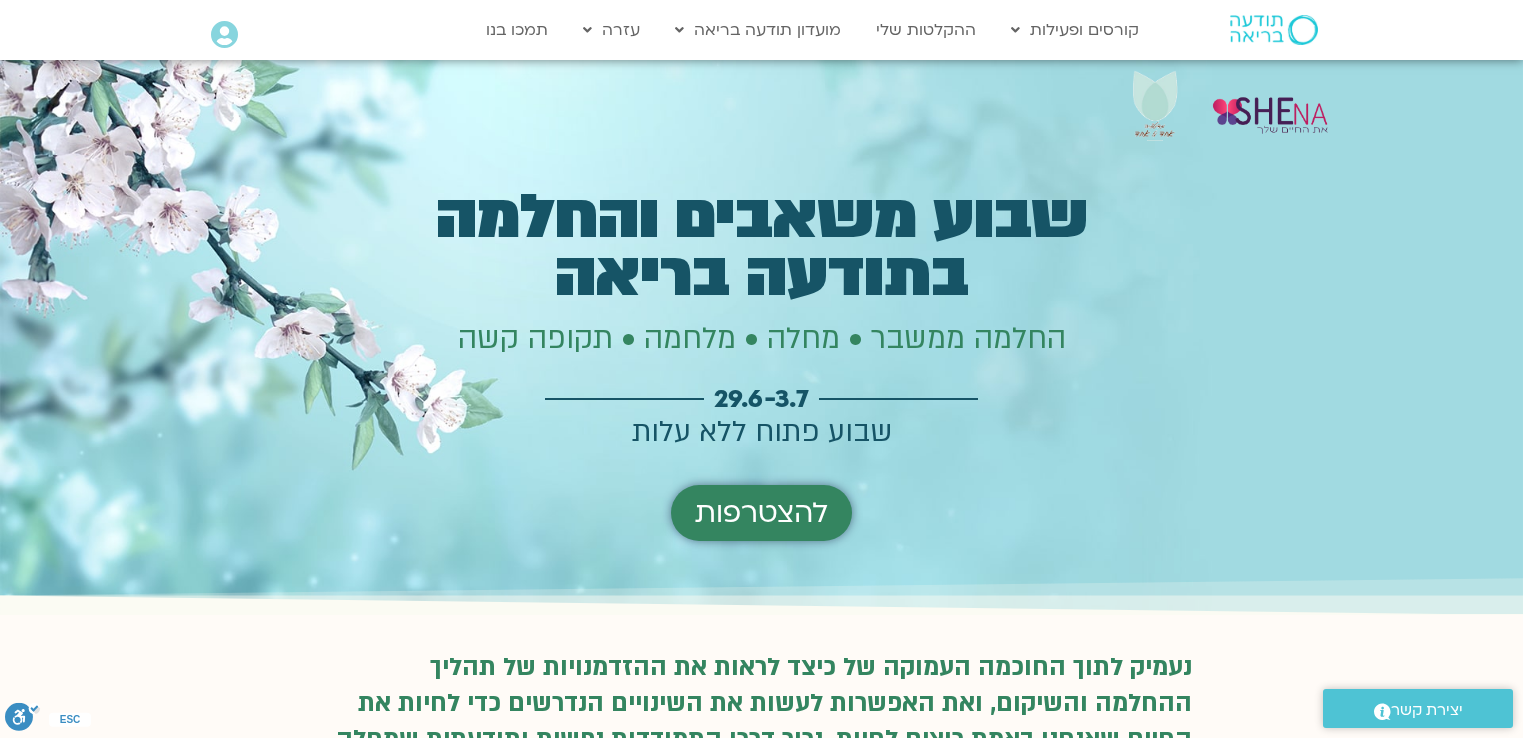 scroll, scrollTop: 3646, scrollLeft: 0, axis: vertical 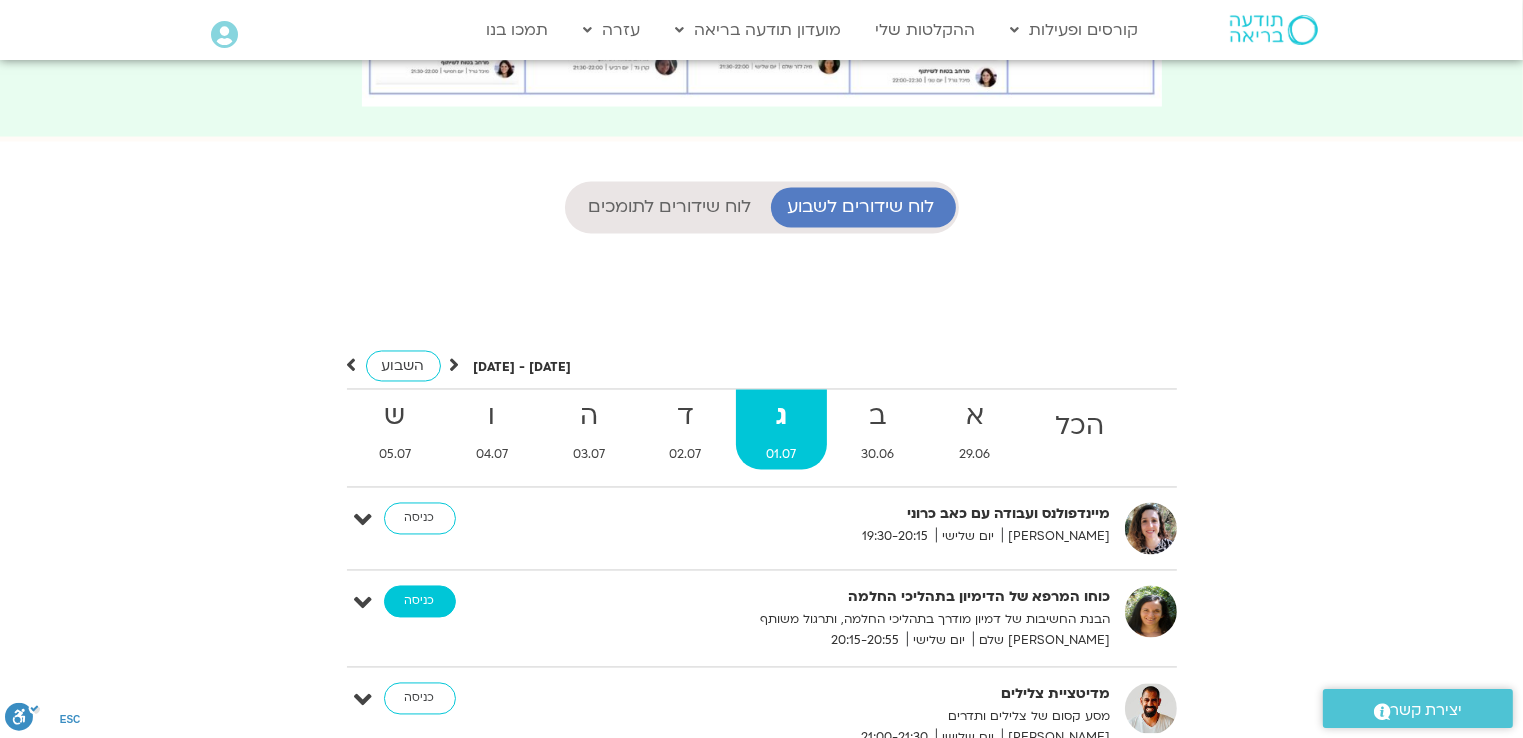 click on "כניסה" at bounding box center (420, 602) 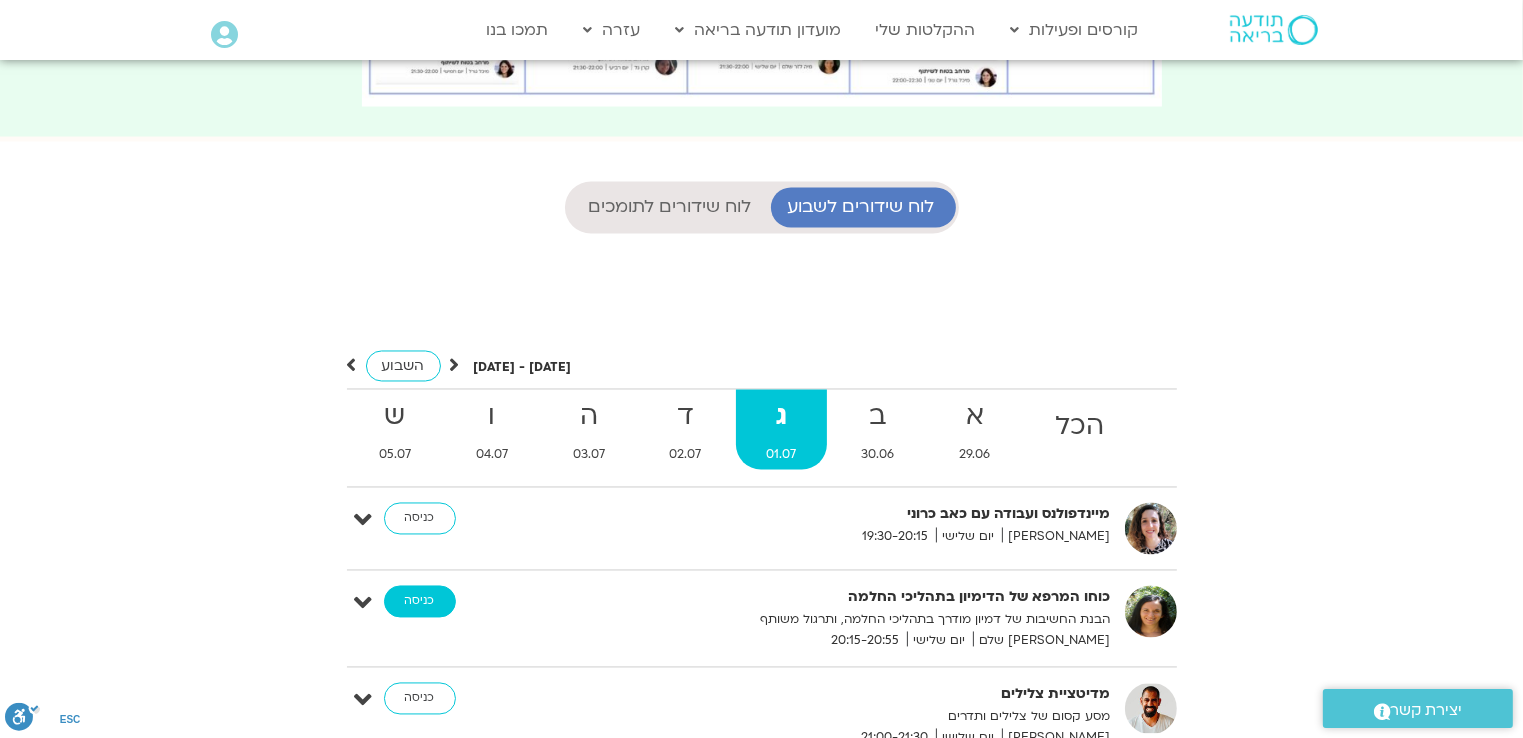click on "כניסה" at bounding box center (420, 602) 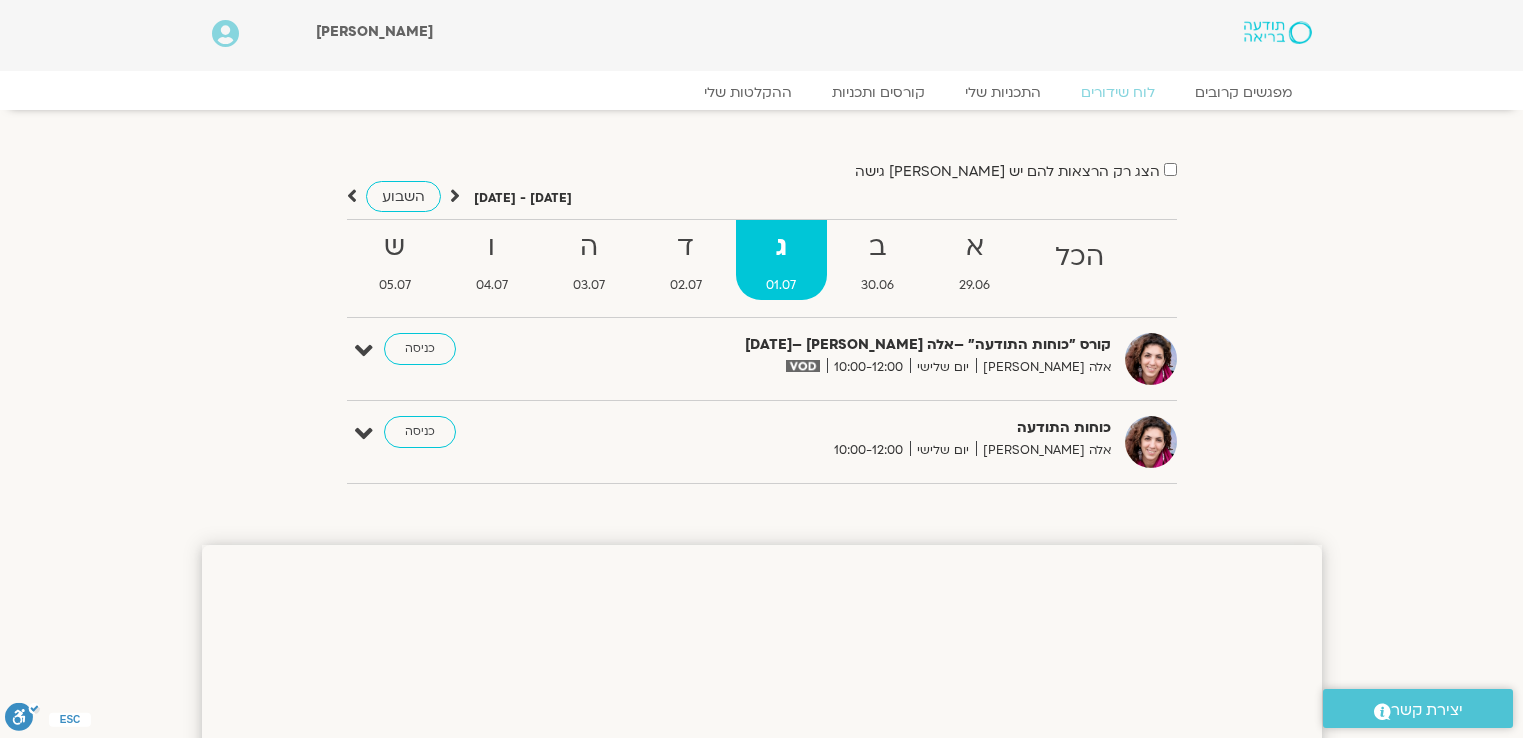 scroll, scrollTop: 0, scrollLeft: 0, axis: both 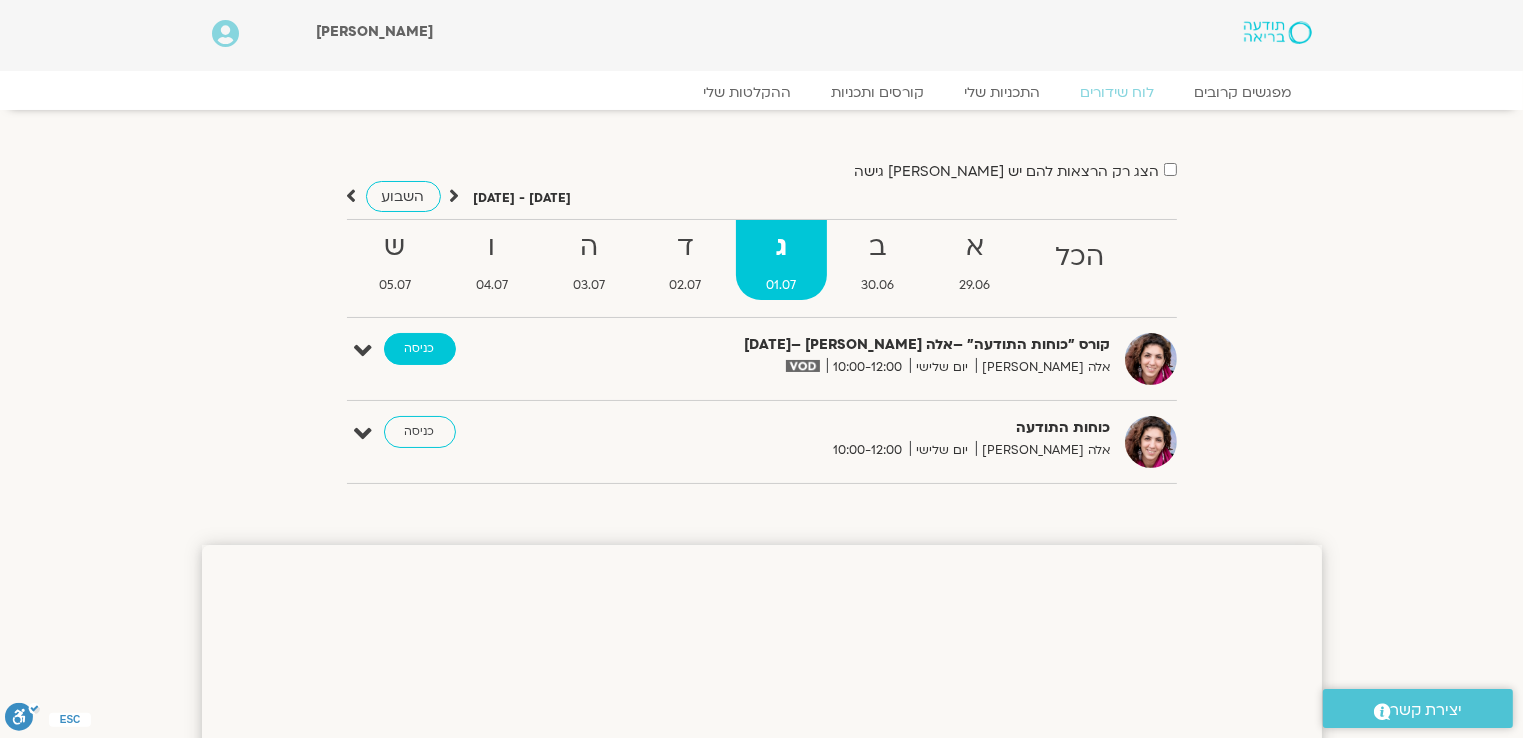 click on "כניסה" at bounding box center (420, 349) 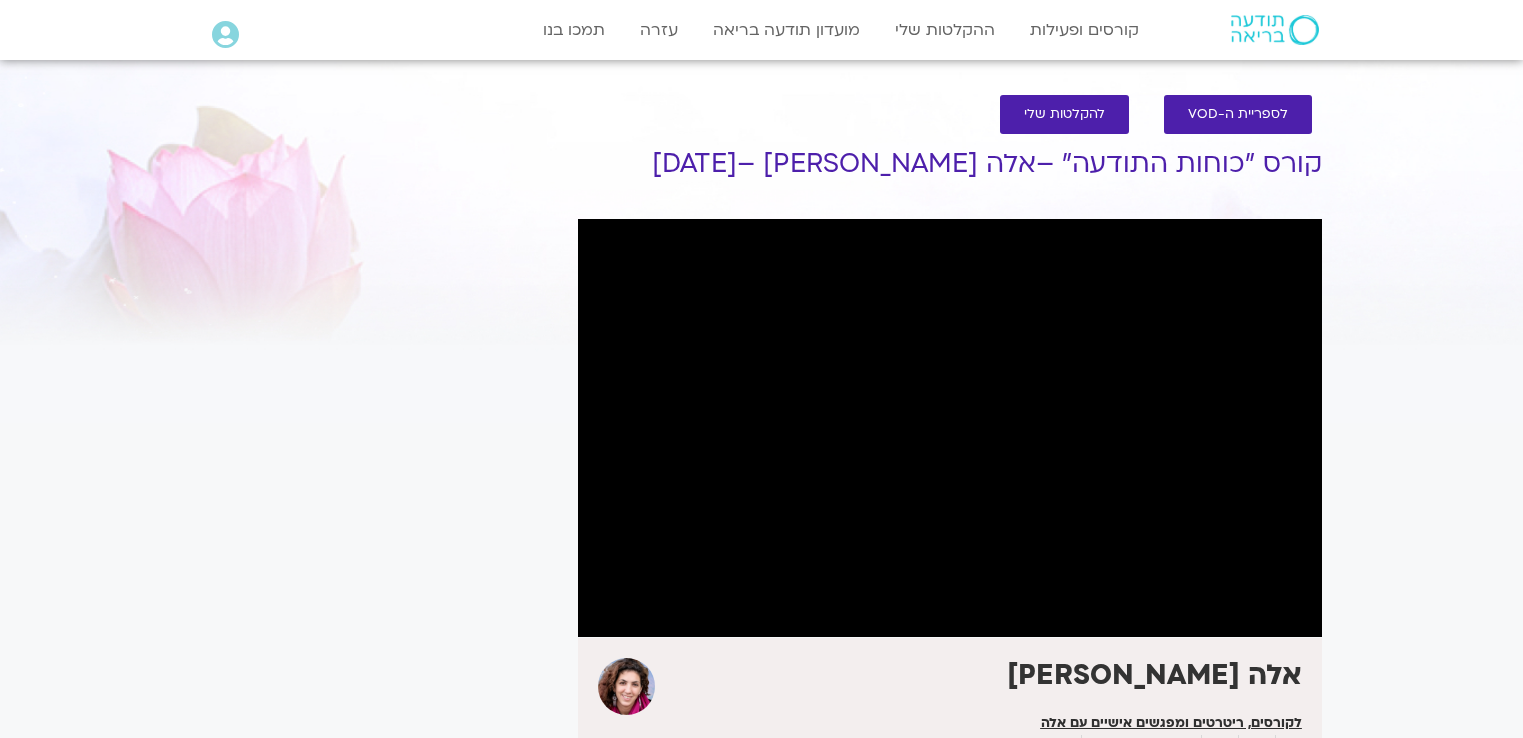 scroll, scrollTop: 0, scrollLeft: 0, axis: both 